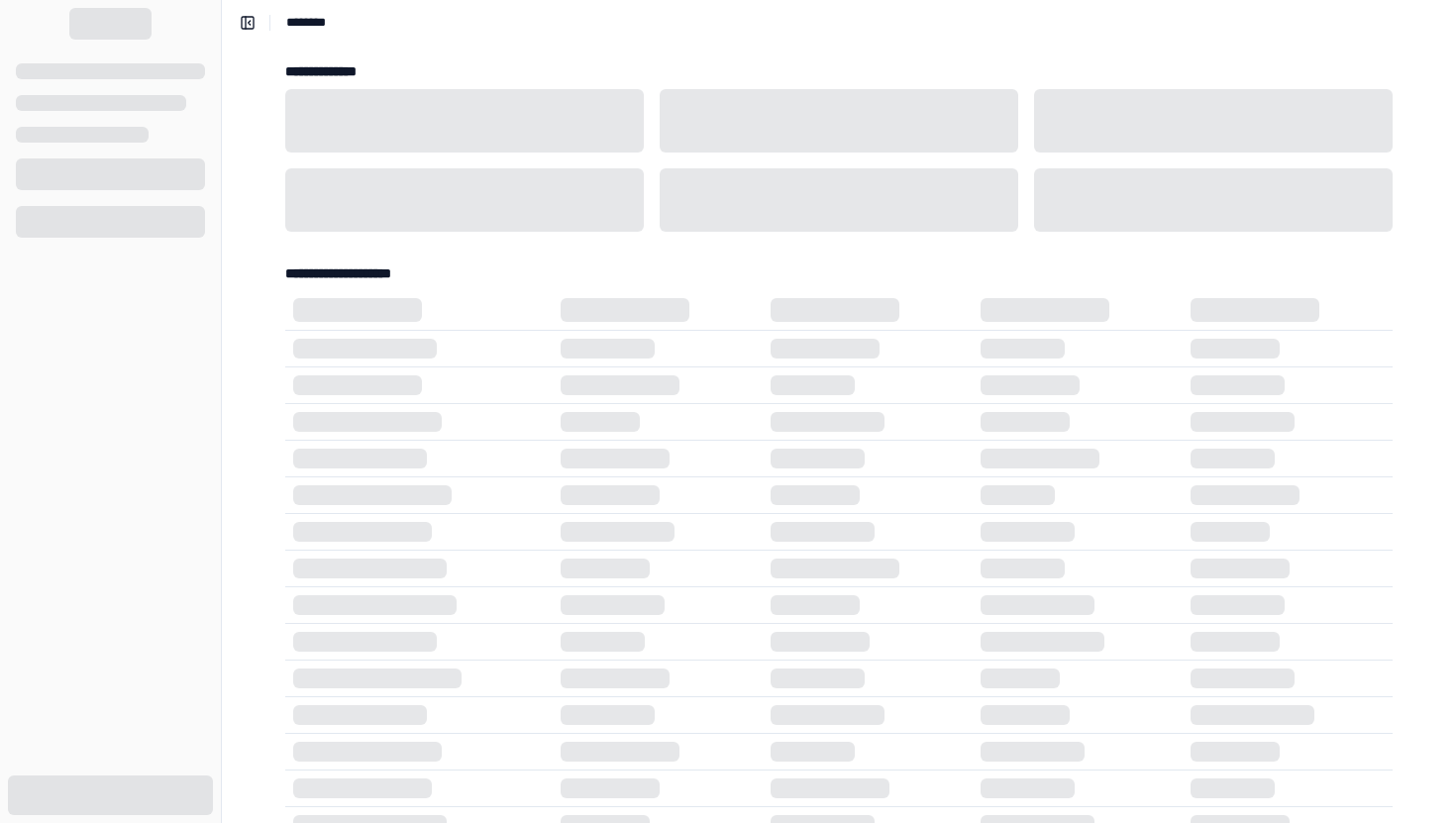 scroll, scrollTop: 0, scrollLeft: 0, axis: both 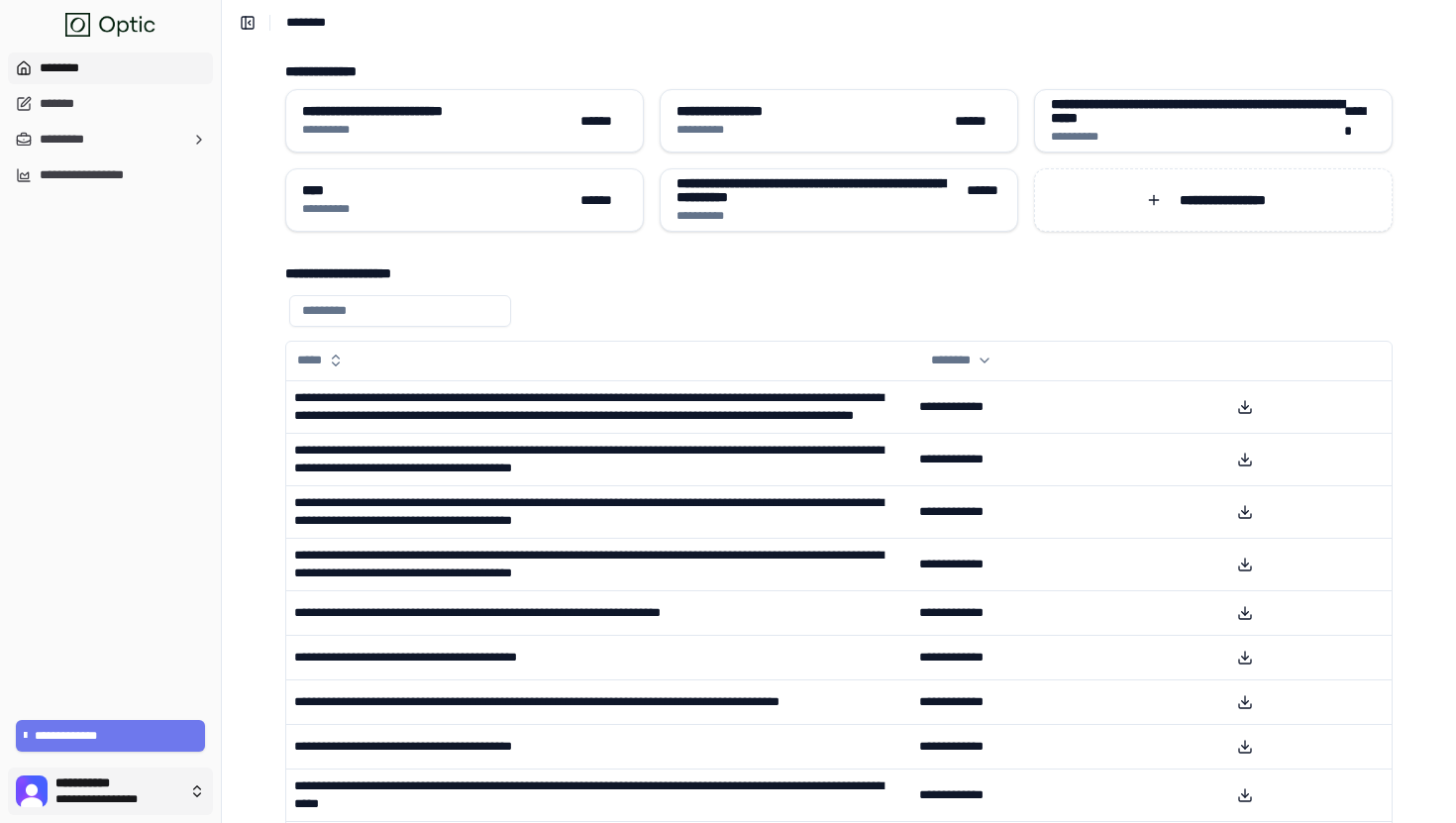 click on "**********" at bounding box center [728, 467] 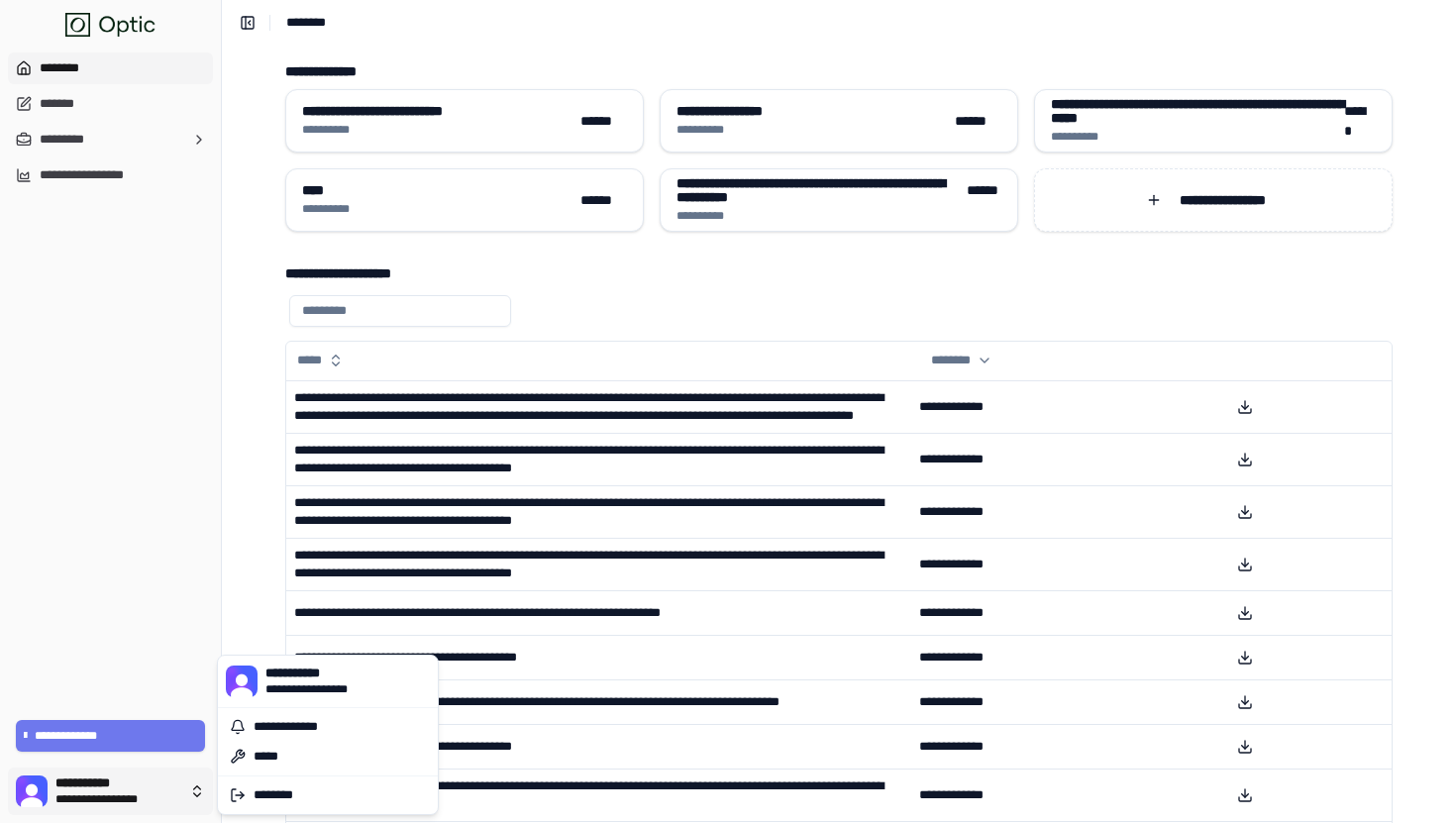 click on "**********" at bounding box center (728, 467) 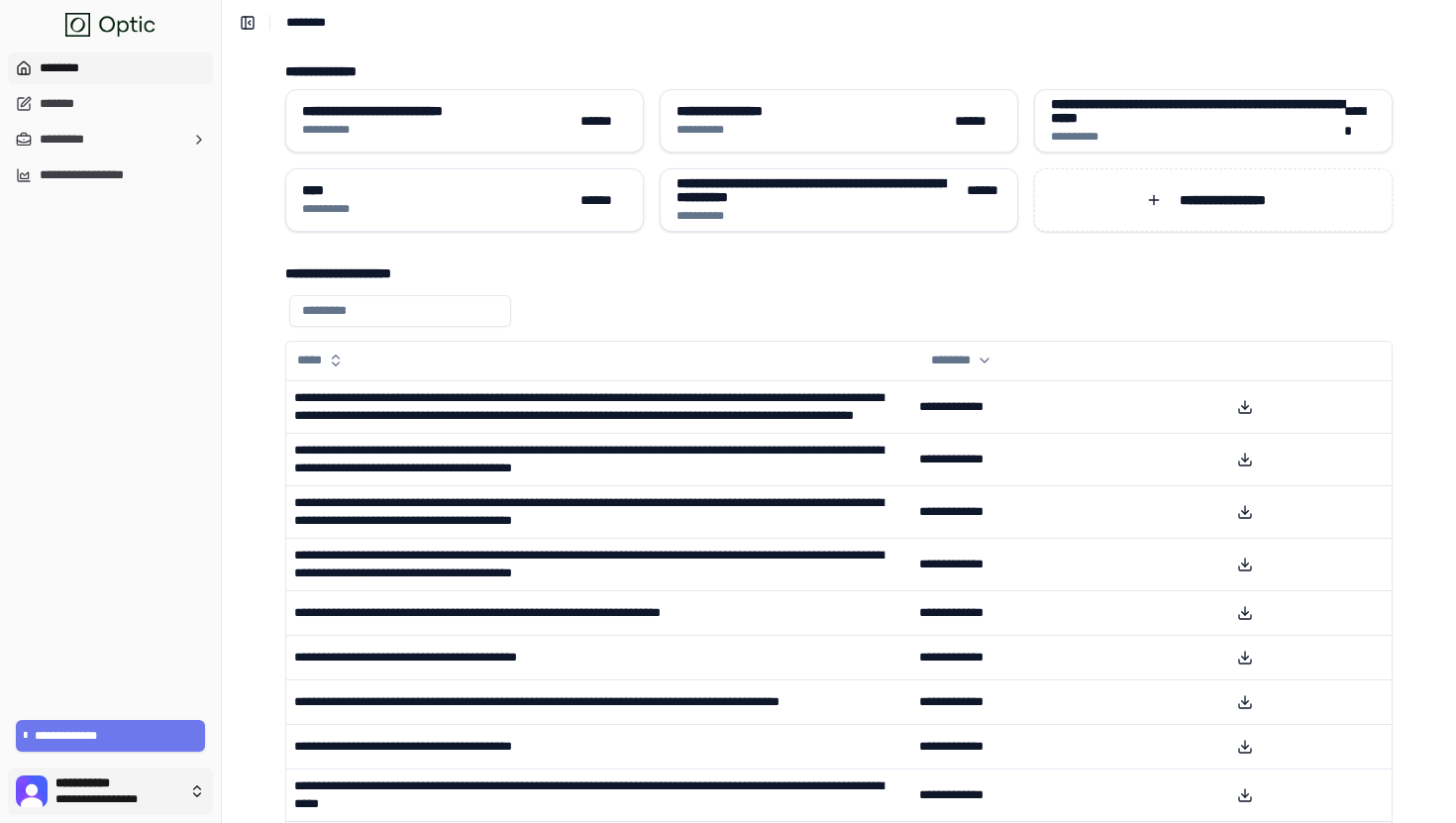 click on "**********" at bounding box center (728, 467) 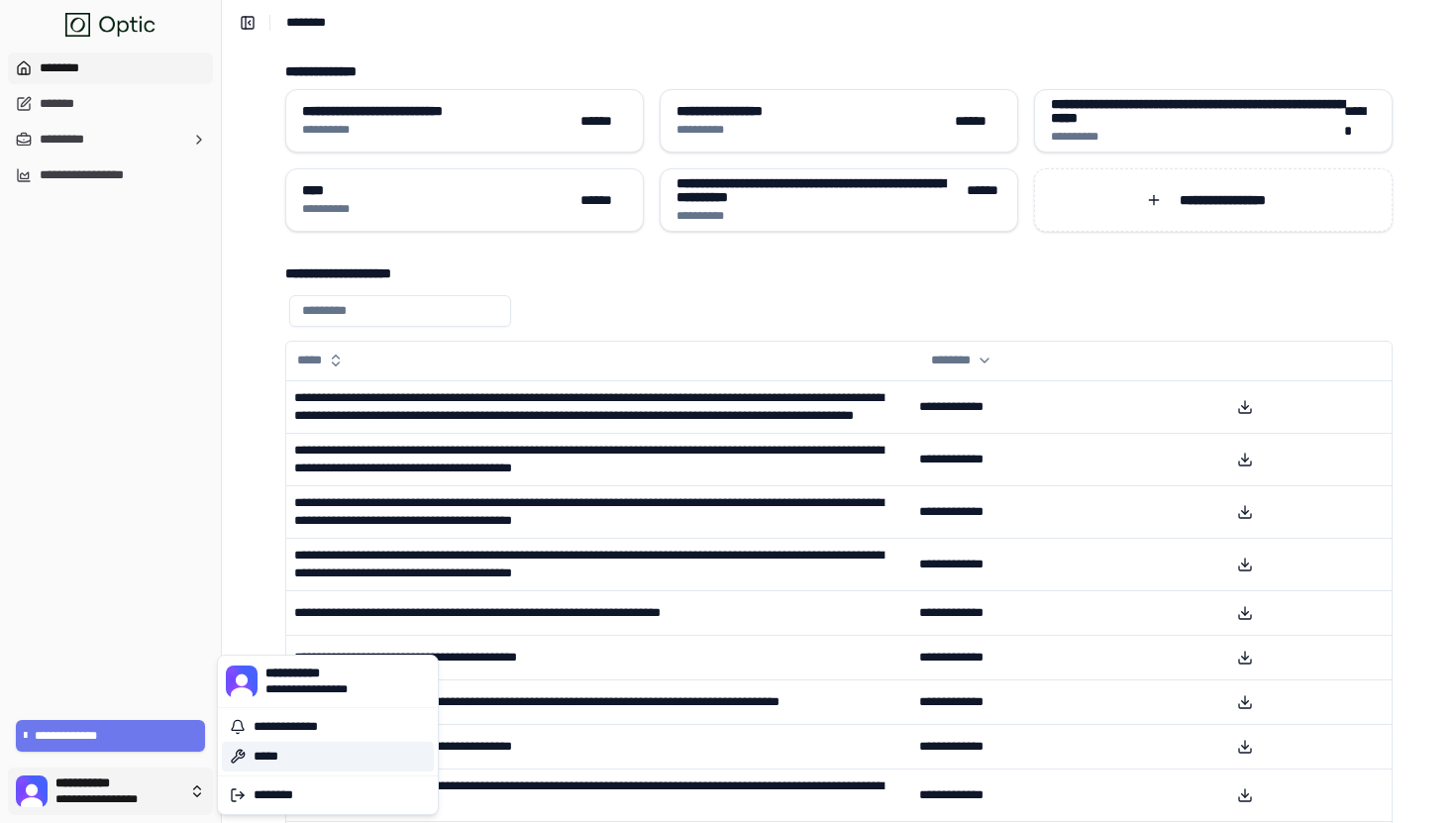click on "*****" at bounding box center [328, 757] 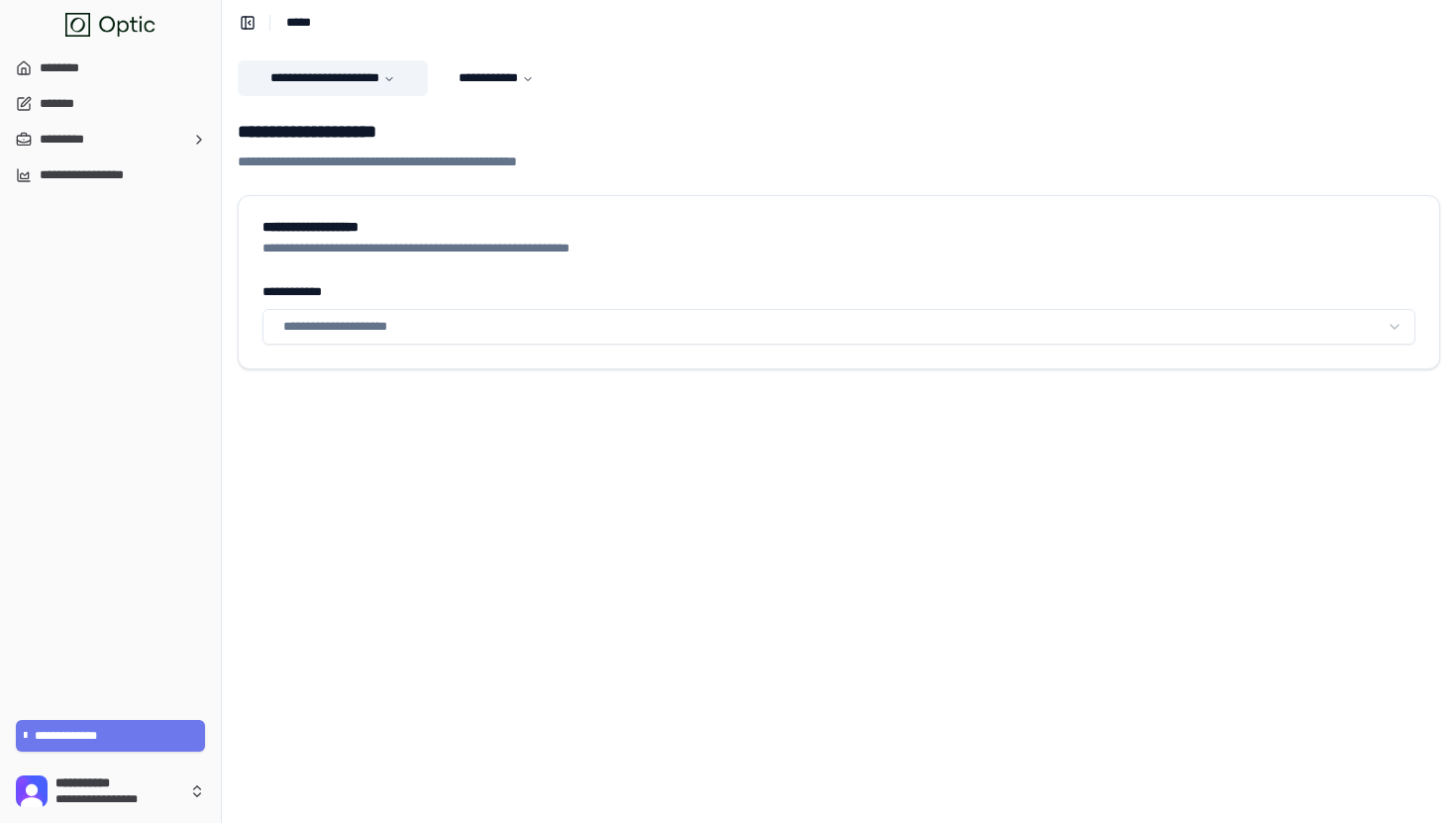 click on "**********" at bounding box center [333, 78] 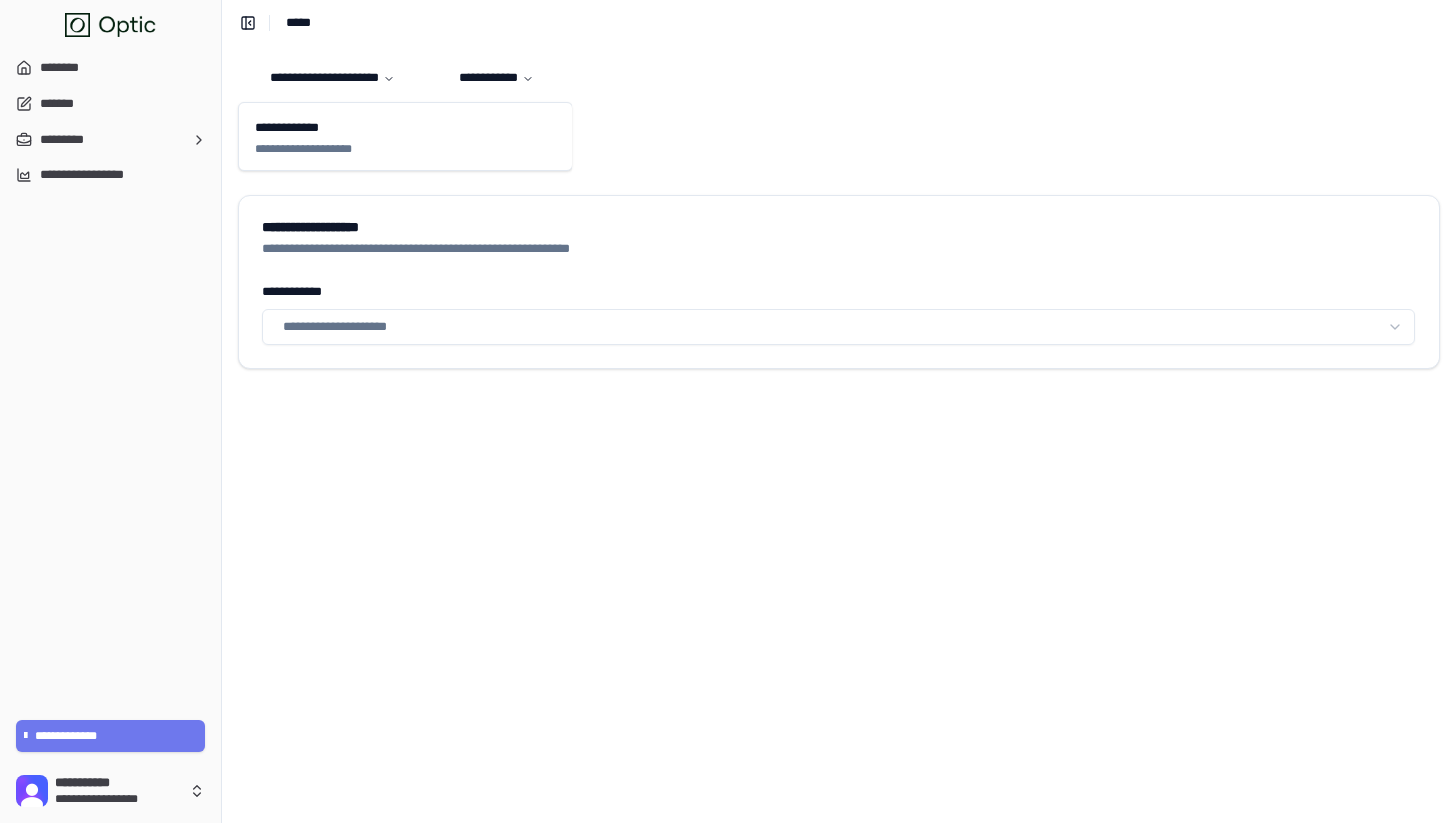 click on "**********" at bounding box center (839, 215) 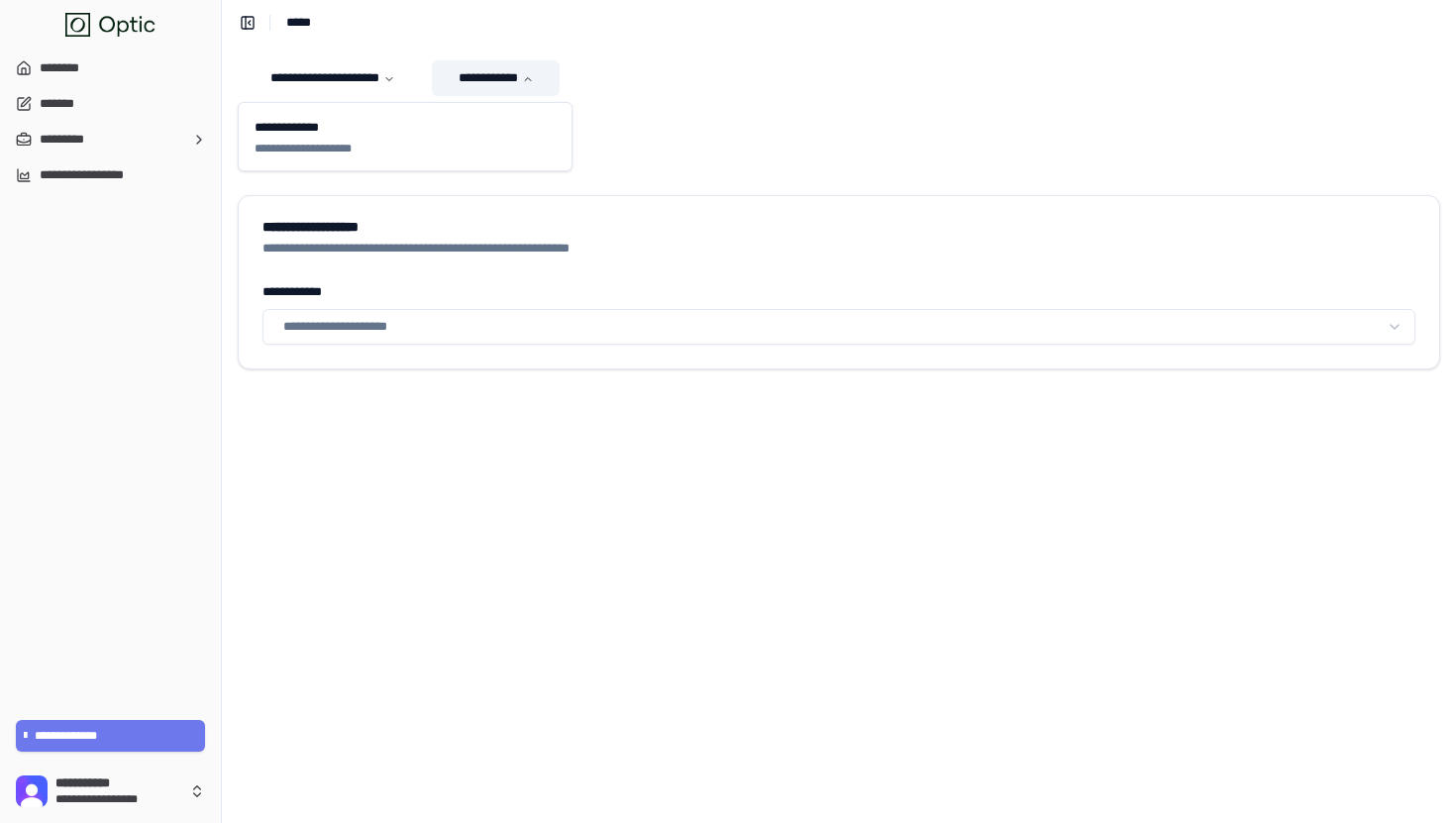 click on "**********" at bounding box center [495, 78] 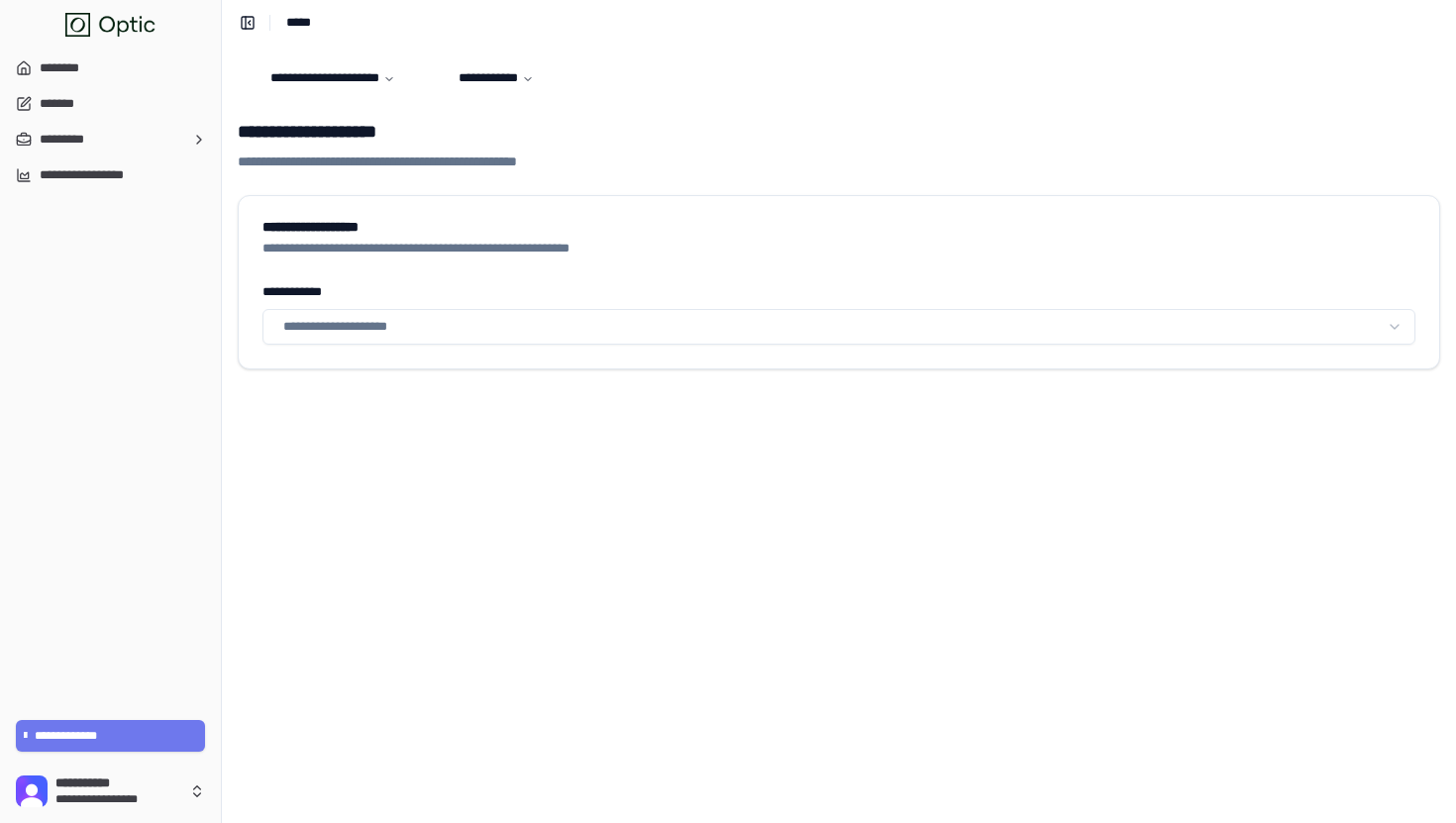 click on "**********" at bounding box center [839, 132] 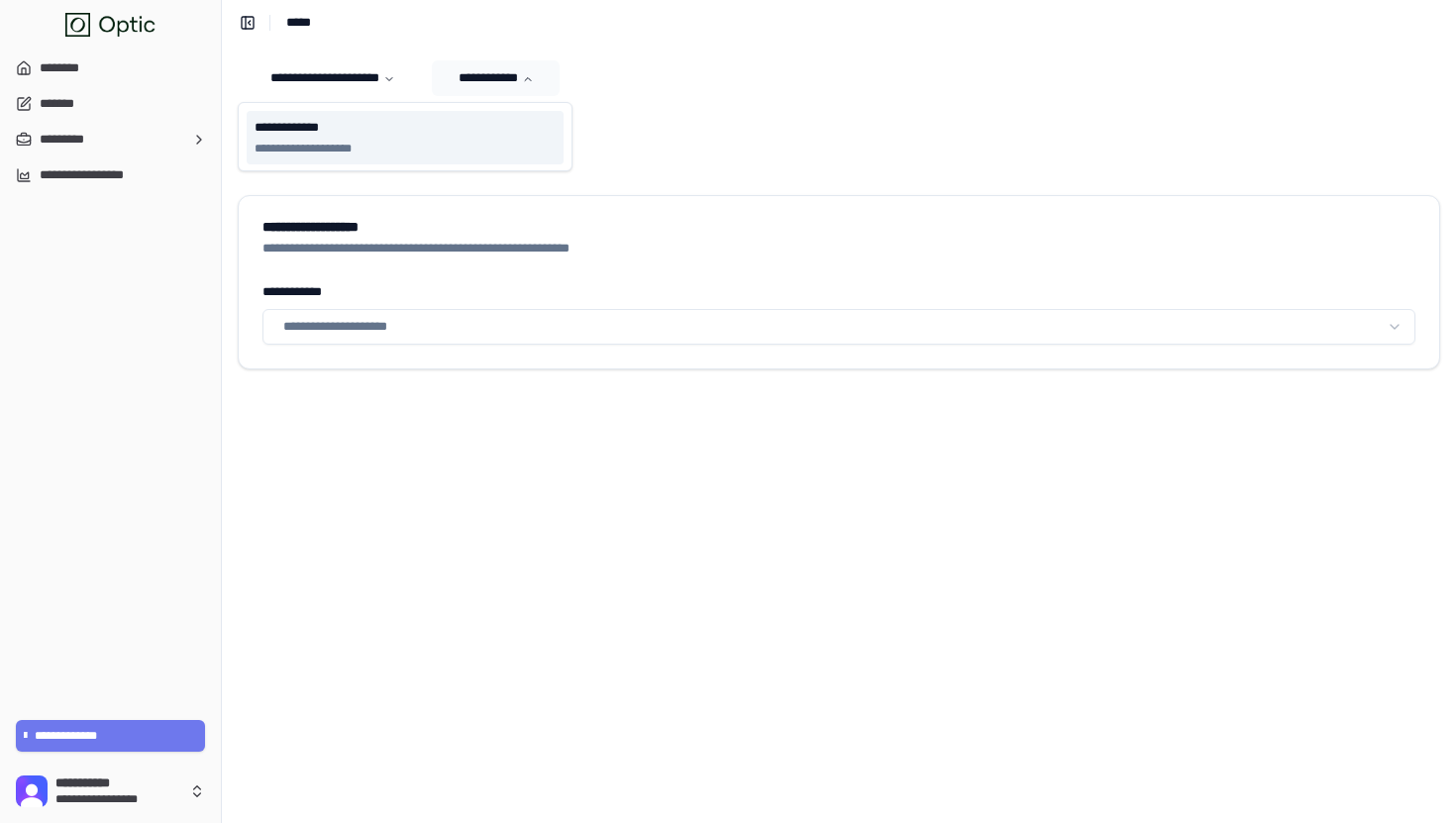 click on "**********" at bounding box center (405, 128) 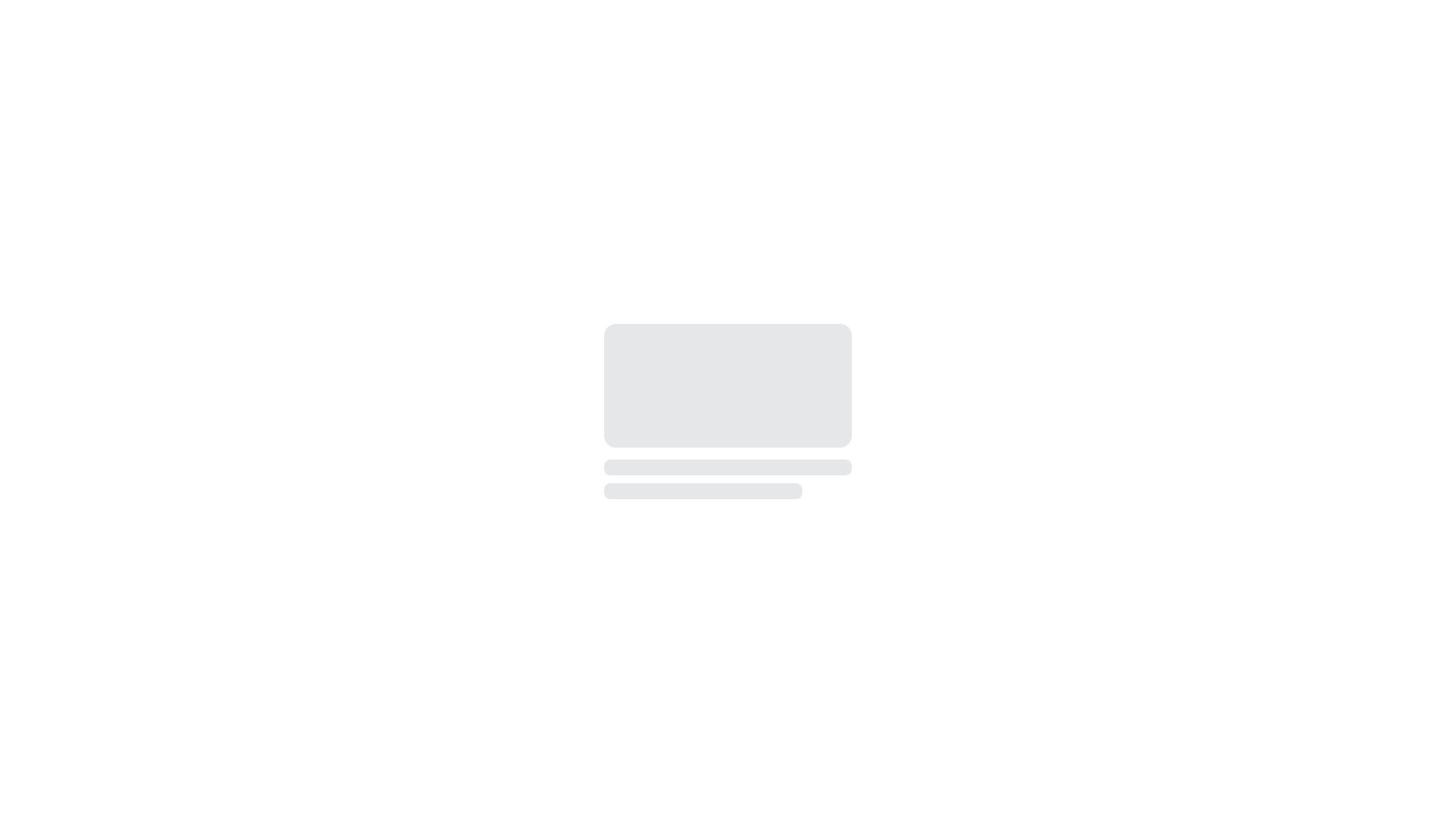 scroll, scrollTop: 0, scrollLeft: 0, axis: both 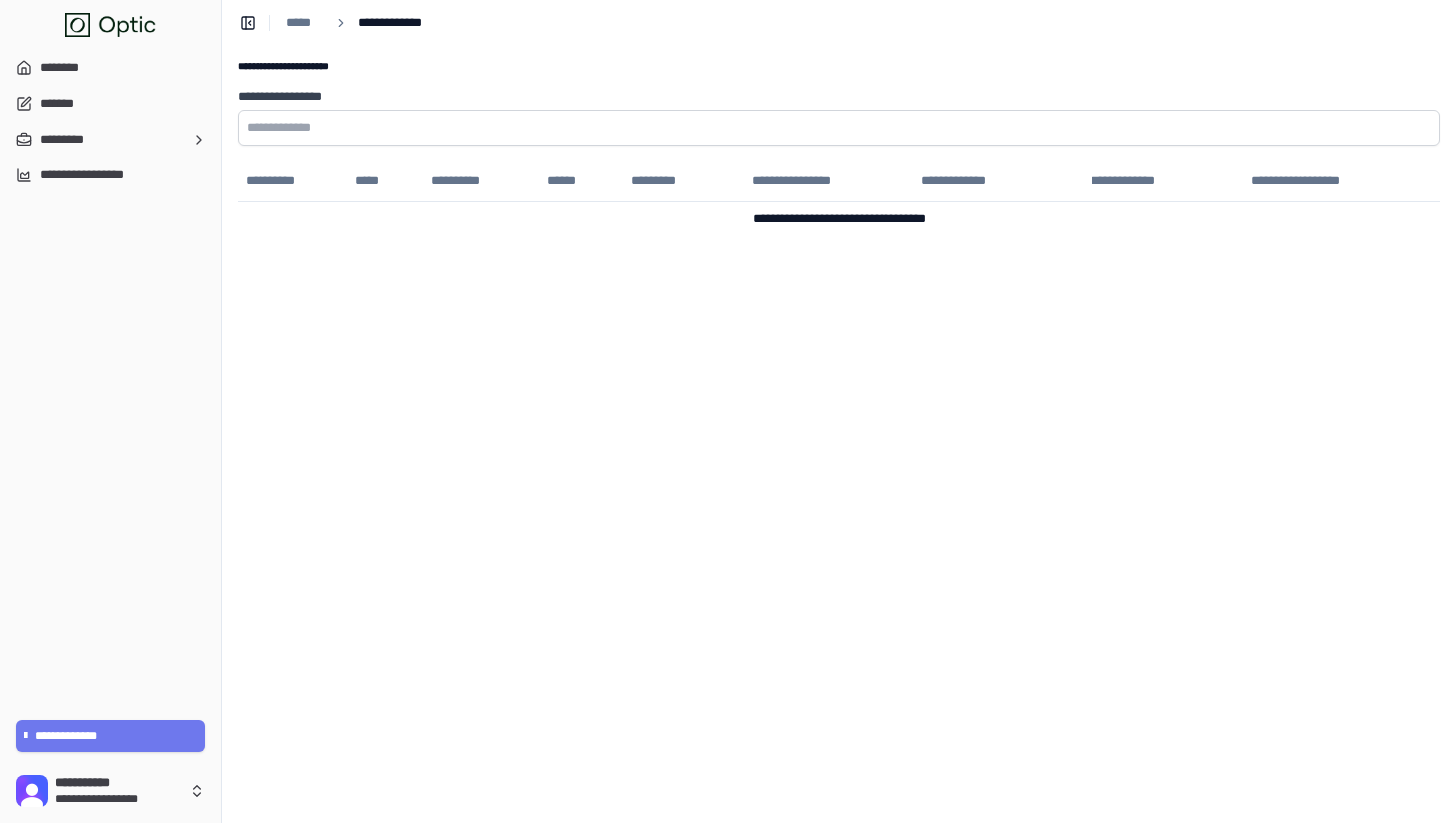 click on "**********" at bounding box center [839, 148] 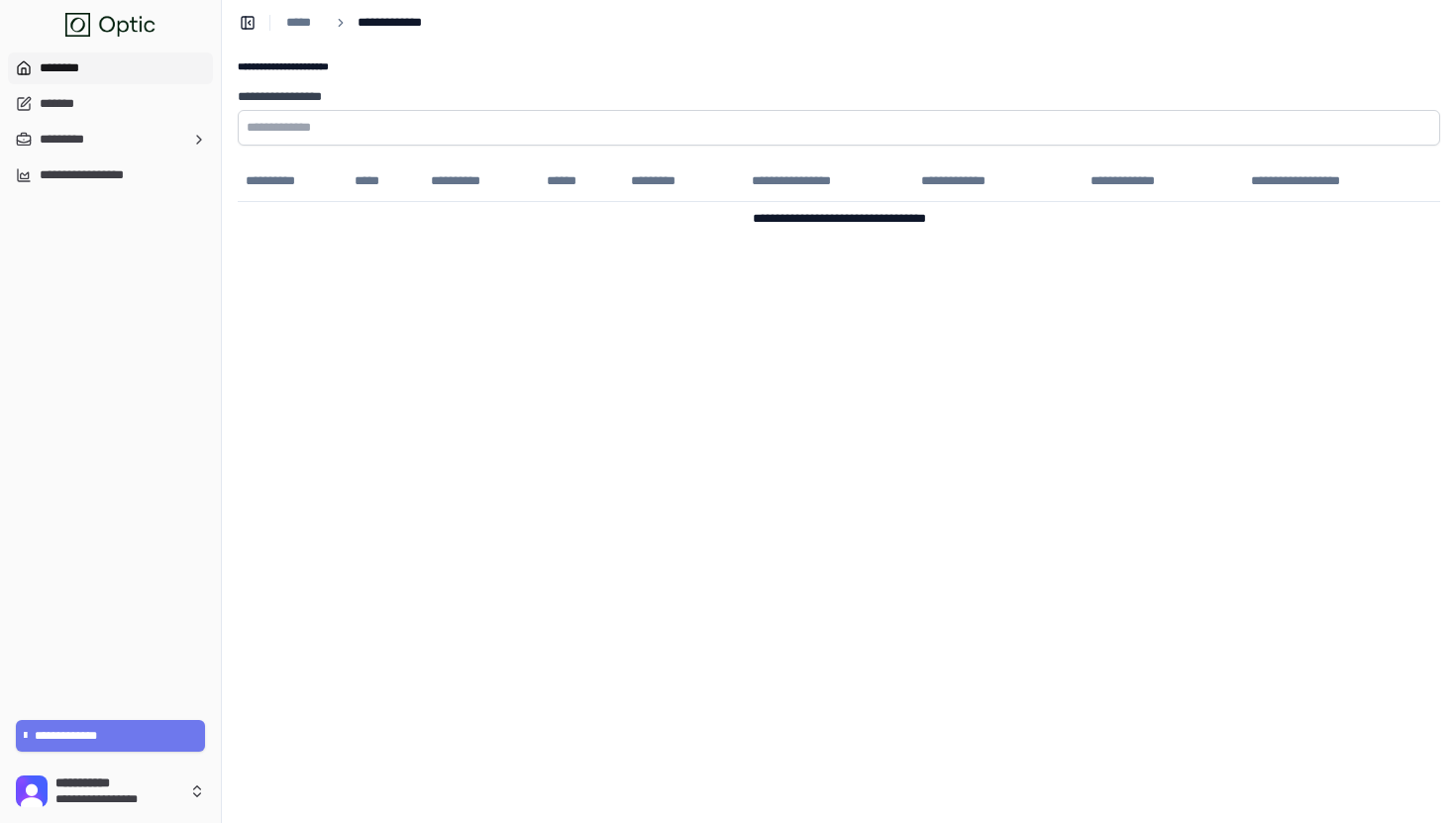 click on "********" at bounding box center (110, 68) 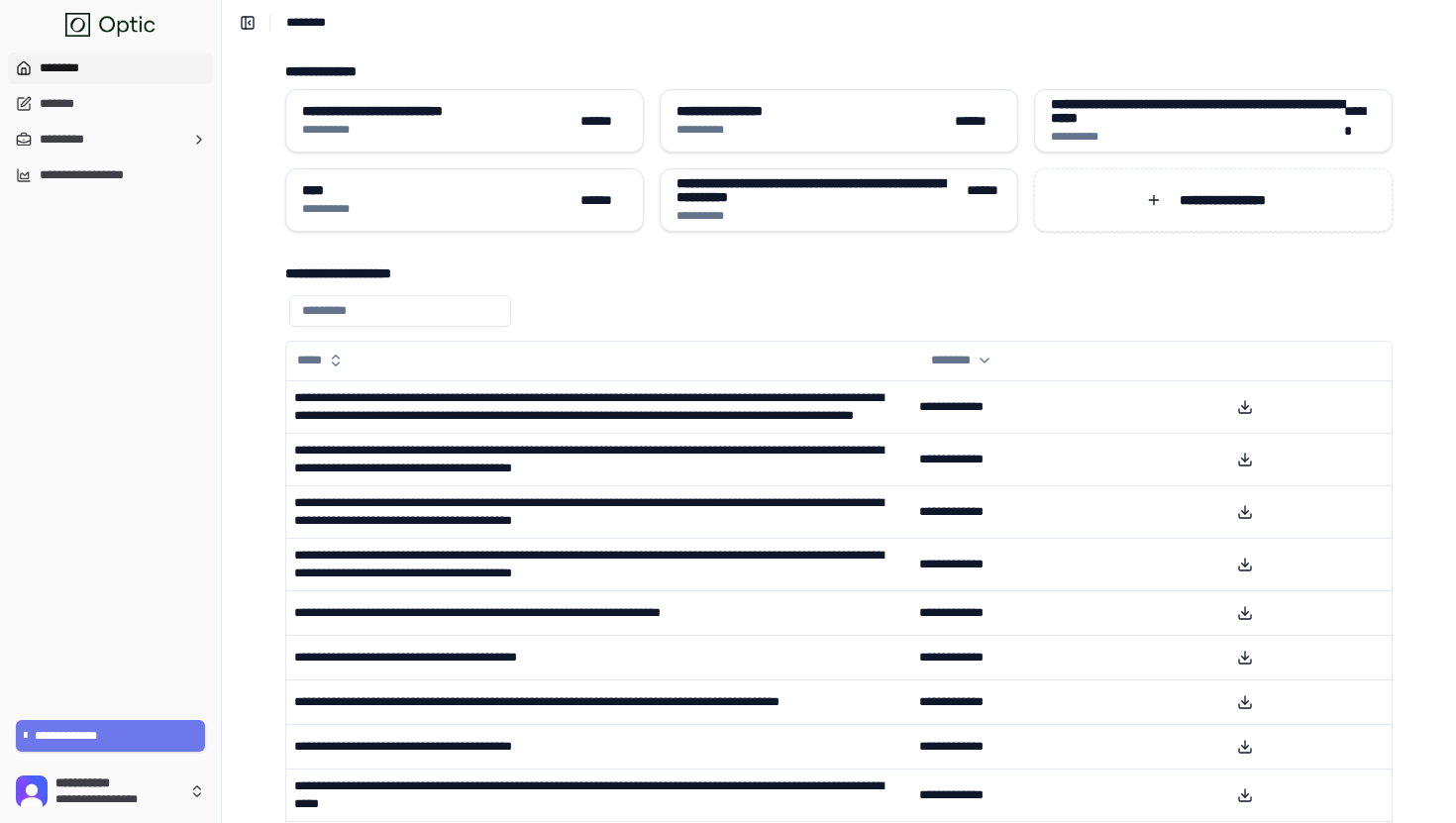 click on "**********" at bounding box center (839, 590) 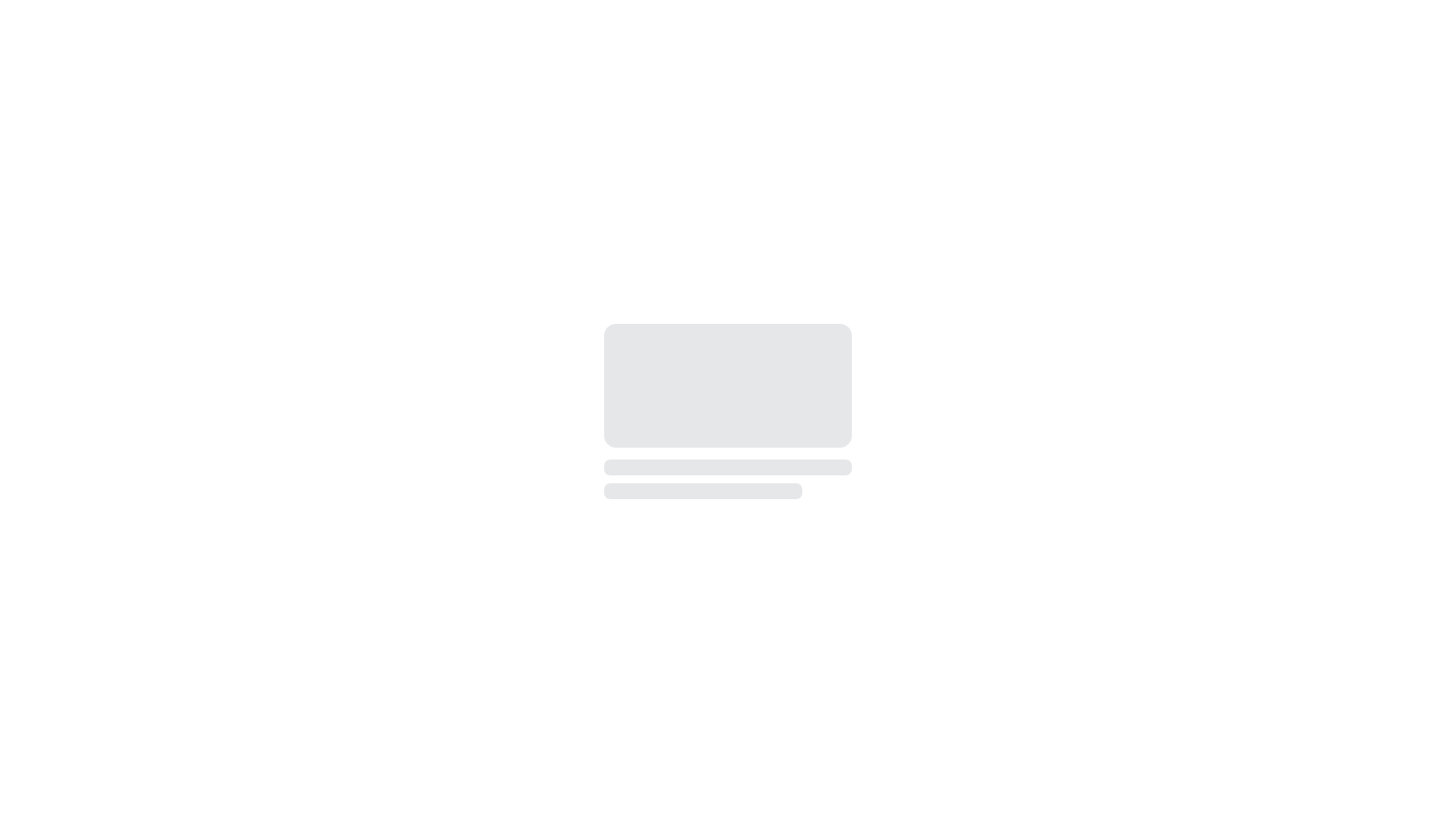 scroll, scrollTop: 0, scrollLeft: 0, axis: both 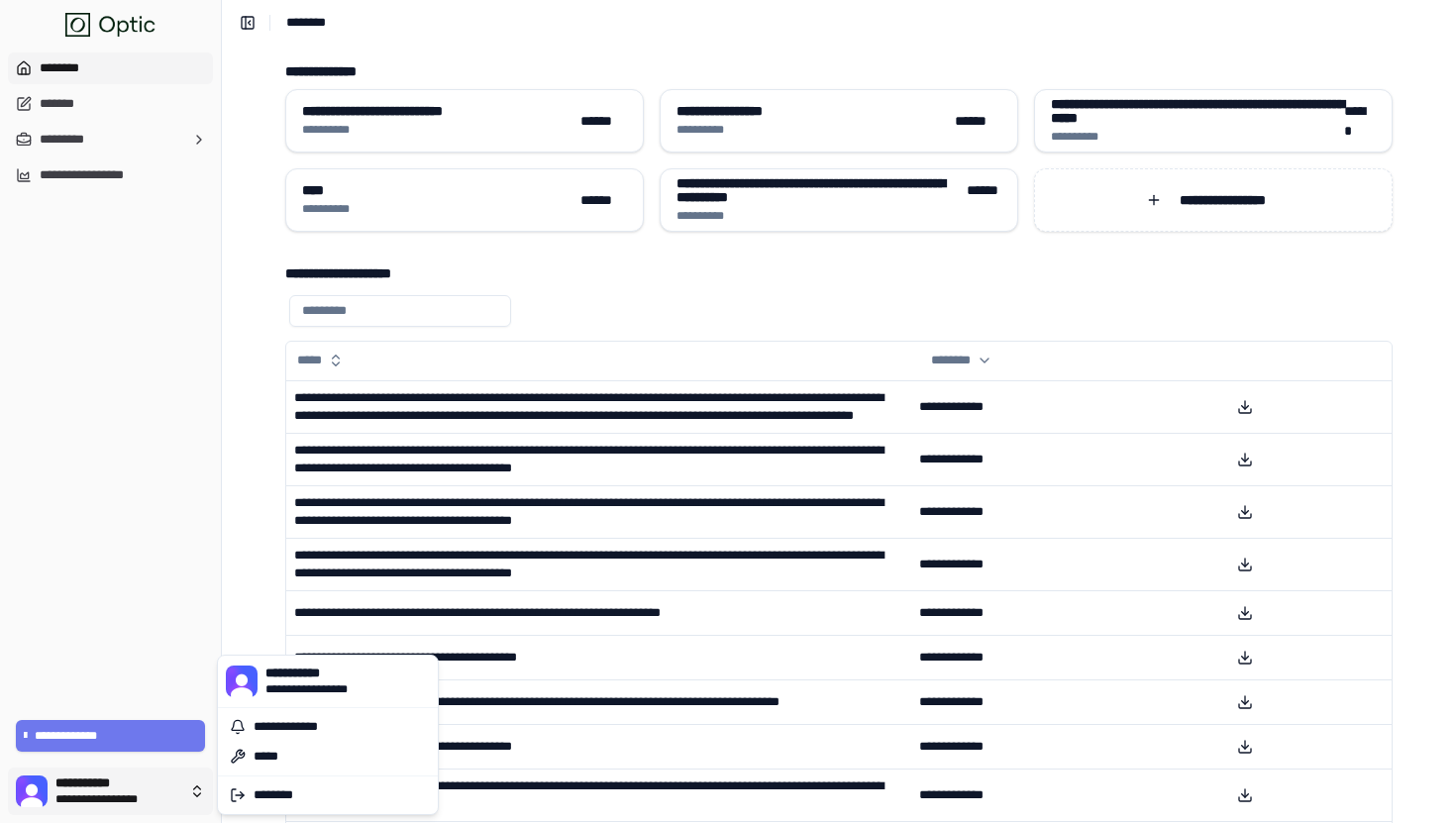 click on "**********" at bounding box center [728, 467] 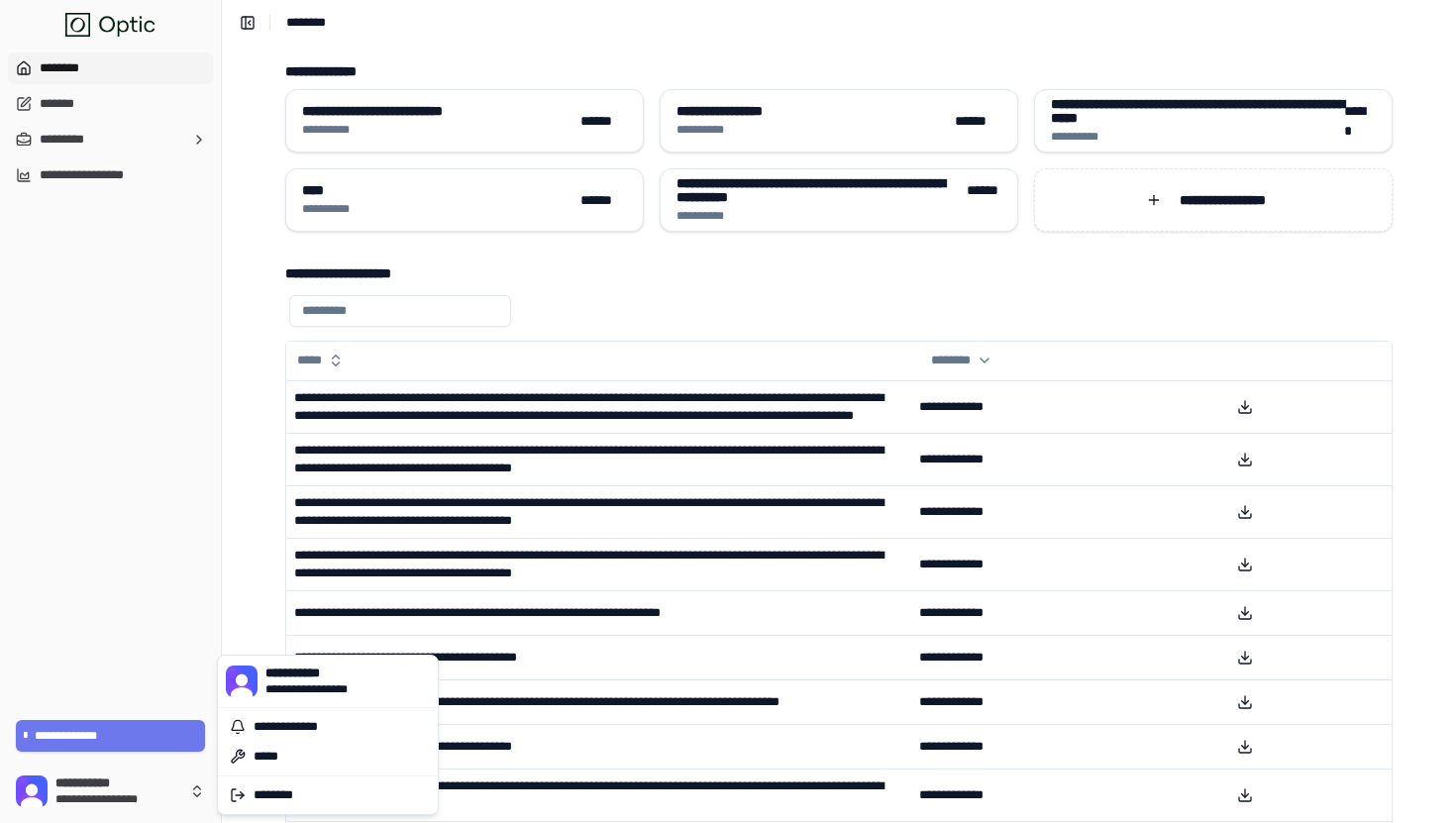 click on "**********" at bounding box center (728, 467) 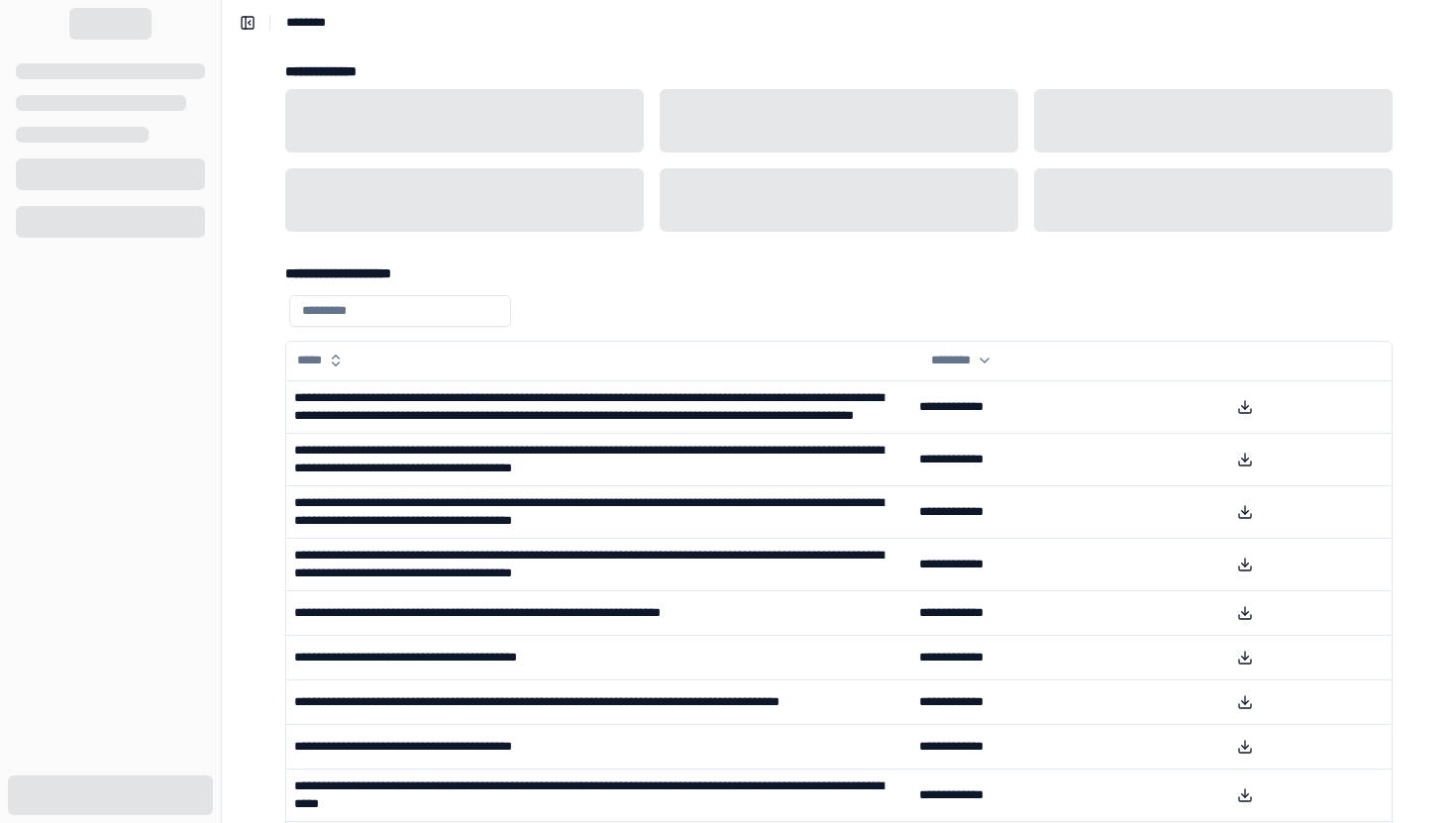 scroll, scrollTop: 0, scrollLeft: 0, axis: both 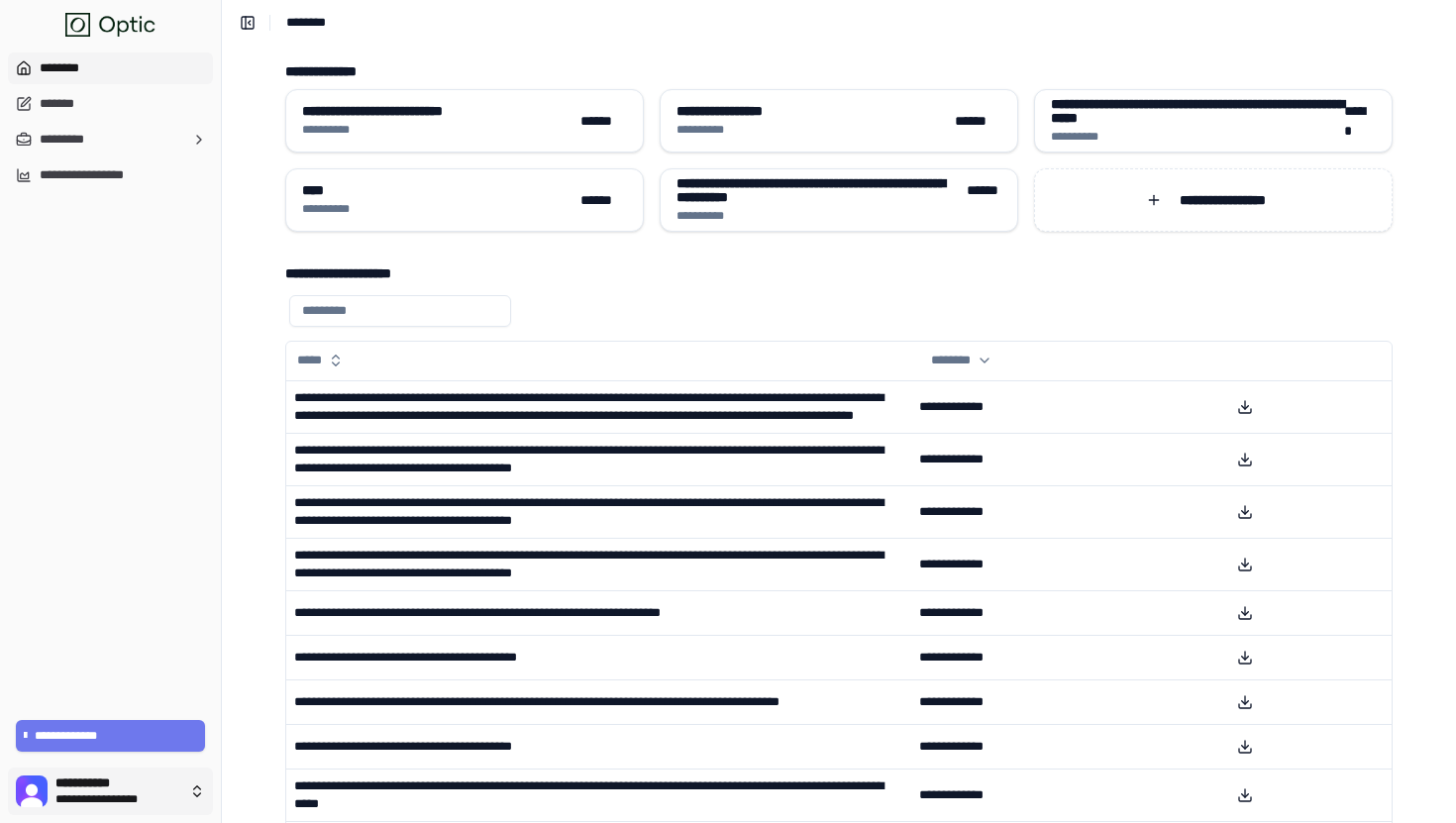 click on "**********" at bounding box center [728, 467] 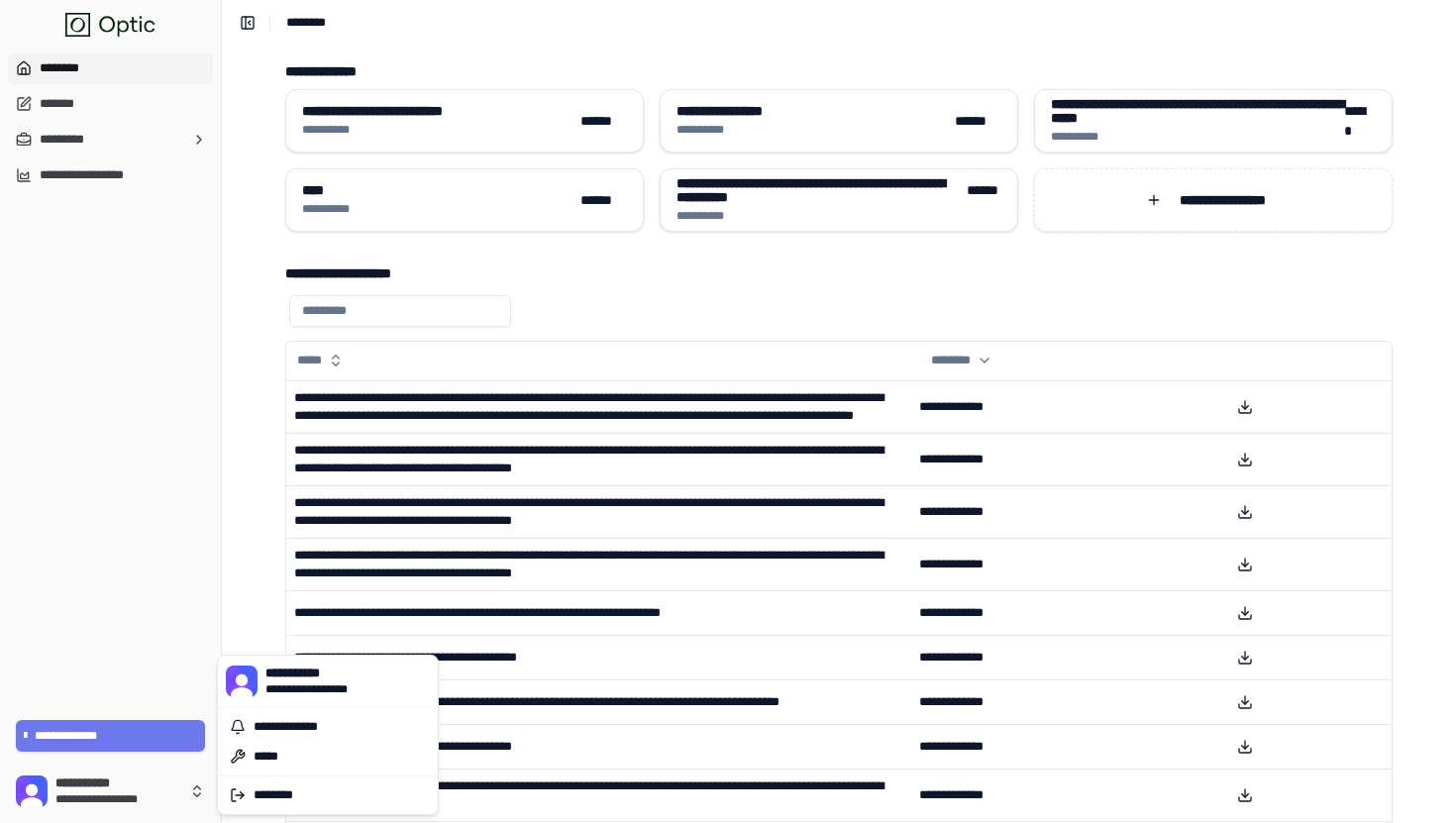 type 